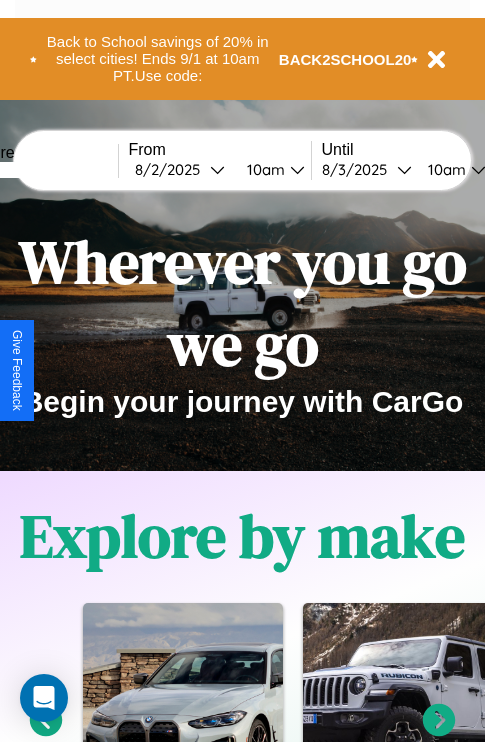 scroll, scrollTop: 1558, scrollLeft: 0, axis: vertical 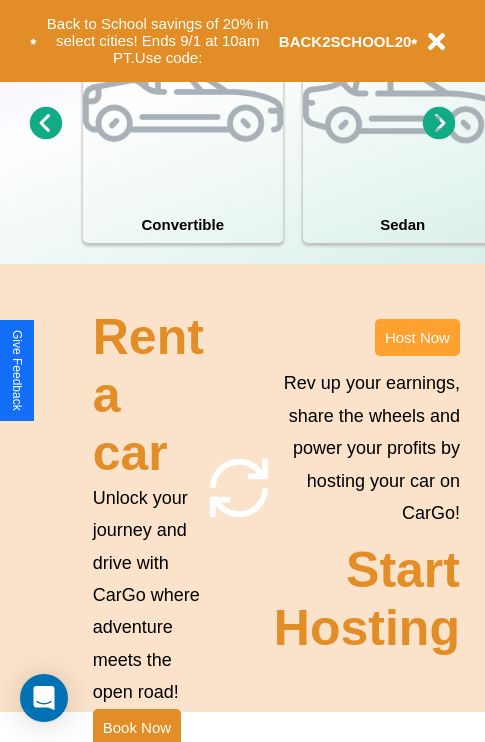 click on "Host Now" at bounding box center (417, 337) 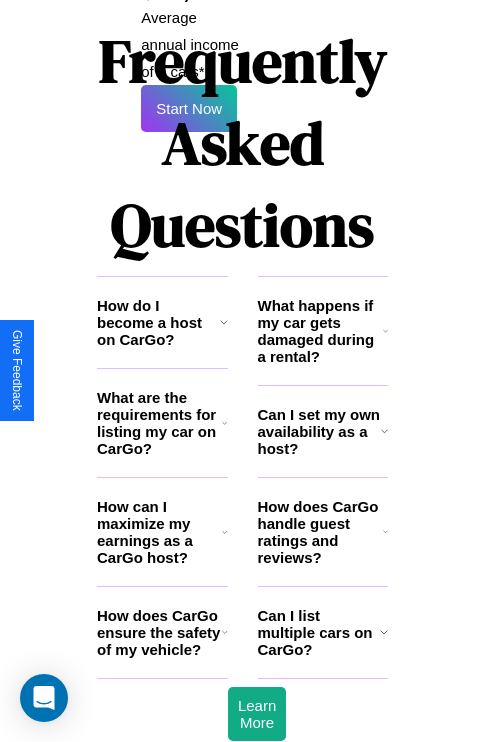 scroll, scrollTop: 3255, scrollLeft: 0, axis: vertical 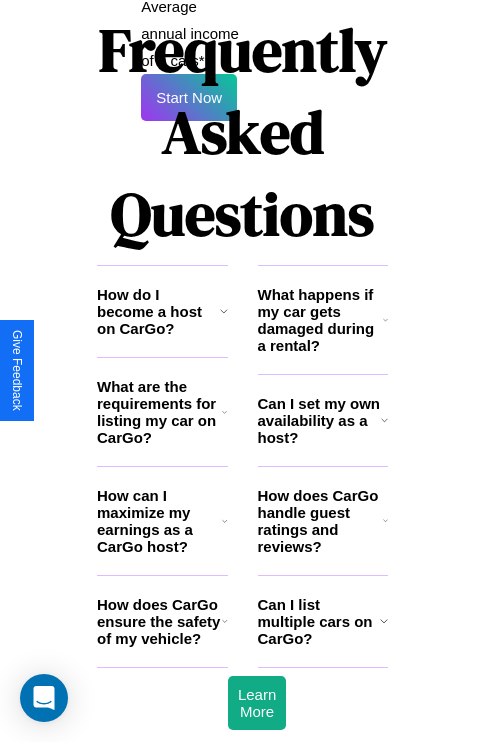 click on "How does CarGo ensure the safety of my vehicle?" at bounding box center [159, 621] 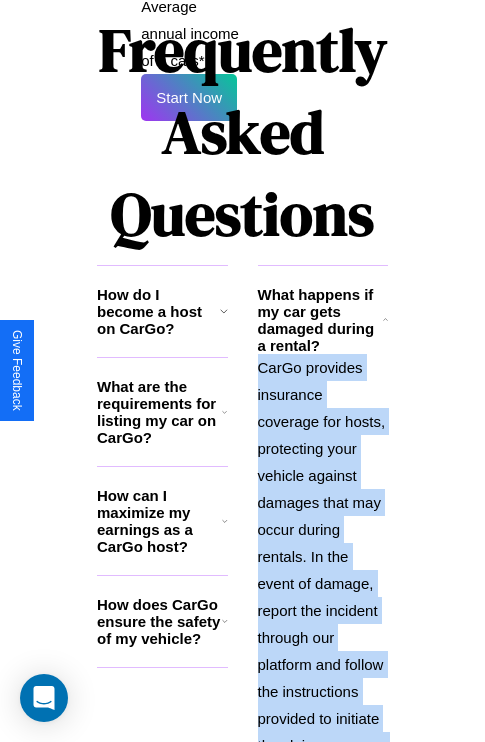 scroll, scrollTop: 3556, scrollLeft: 0, axis: vertical 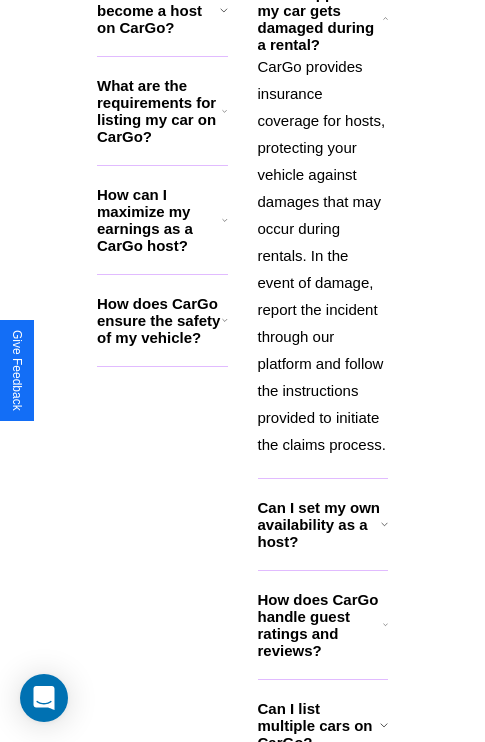 click on "Can I list multiple cars on CarGo?" at bounding box center [319, 725] 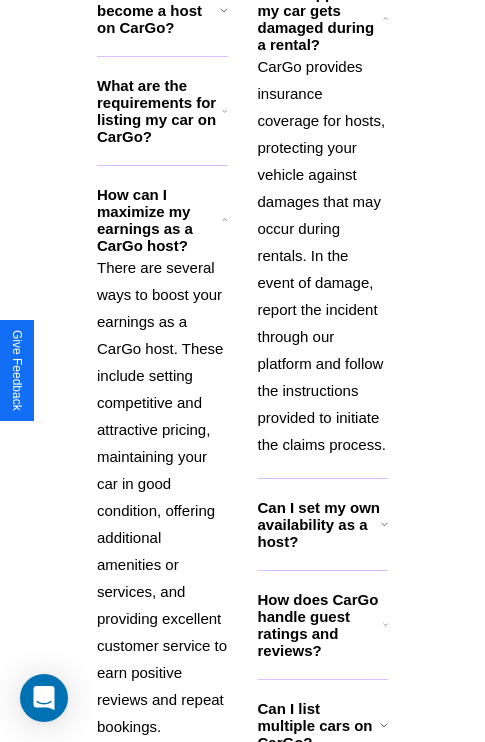 click on "What are the requirements for listing my car on CarGo?" at bounding box center [159, 111] 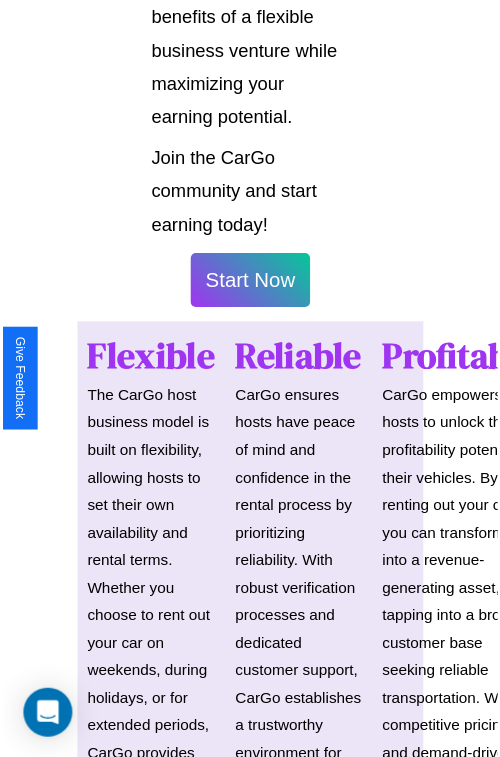 scroll, scrollTop: 1417, scrollLeft: 0, axis: vertical 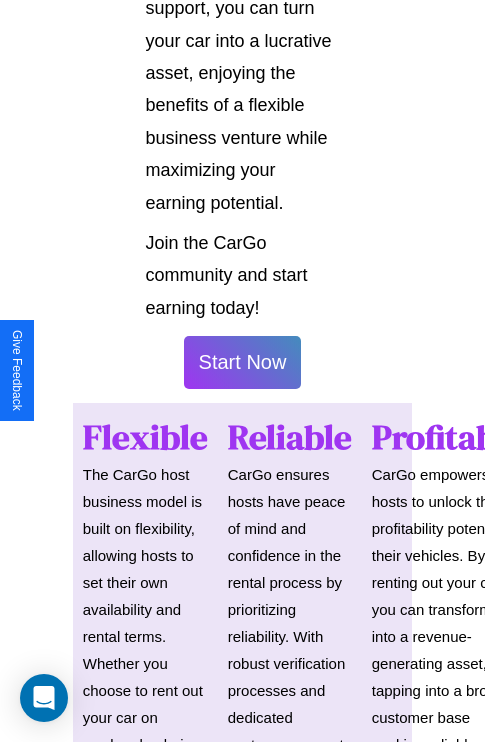 click on "Start Now" at bounding box center [243, 362] 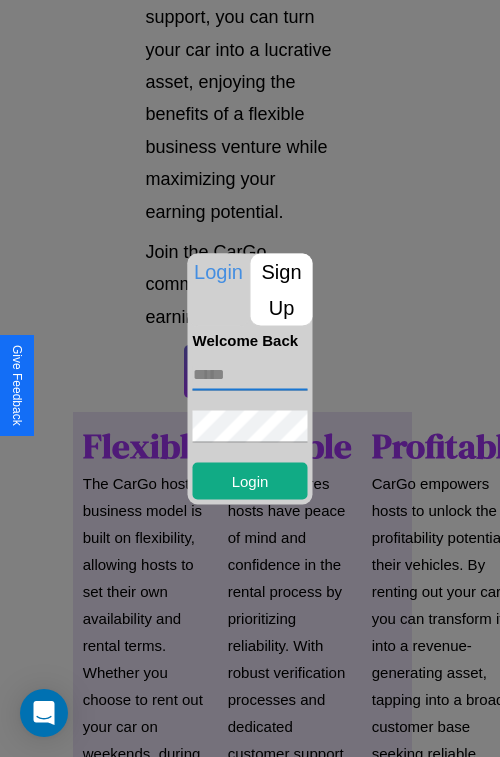click at bounding box center (250, 374) 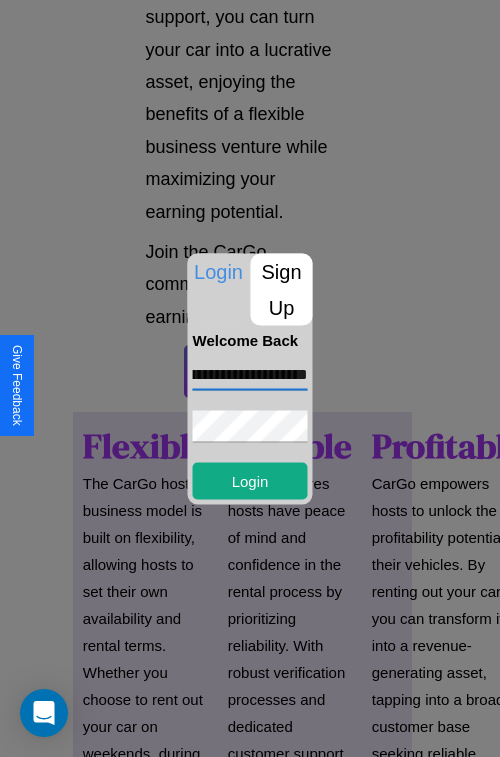 scroll, scrollTop: 0, scrollLeft: 105, axis: horizontal 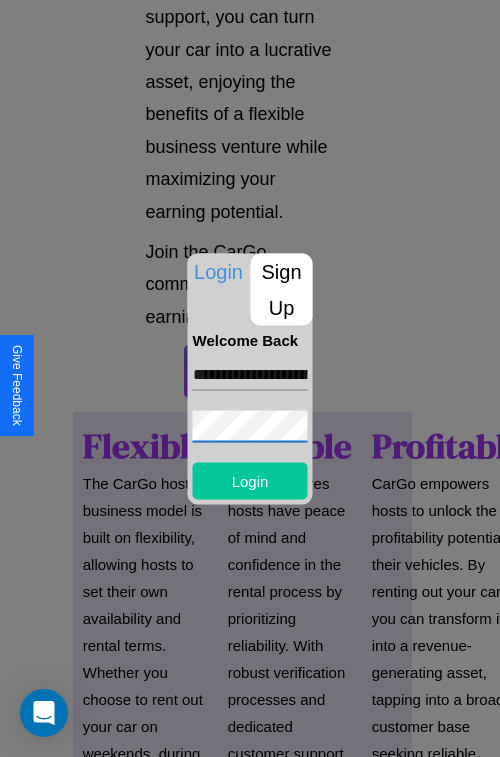 click on "Login" at bounding box center (250, 480) 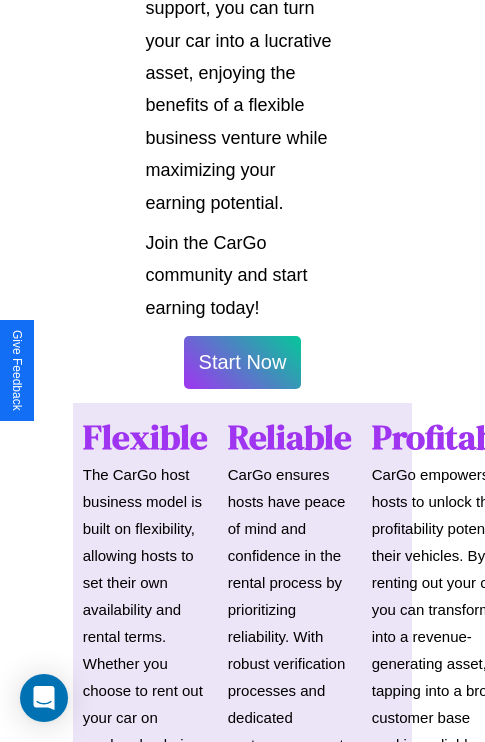 scroll, scrollTop: 1419, scrollLeft: 0, axis: vertical 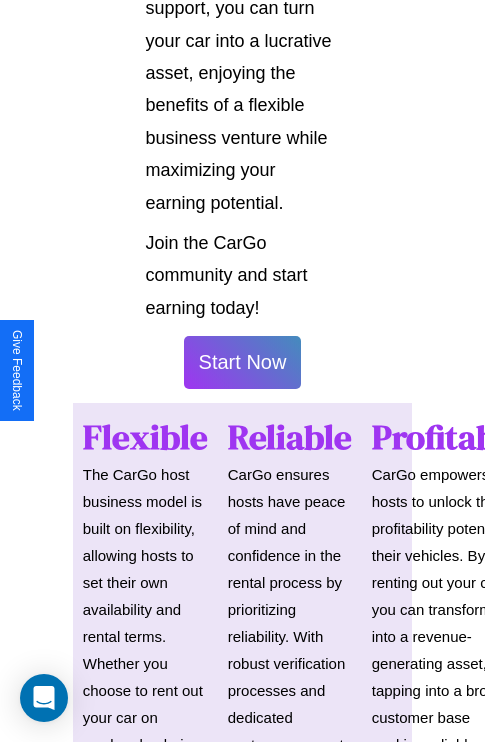 click on "Start Now" at bounding box center (243, 362) 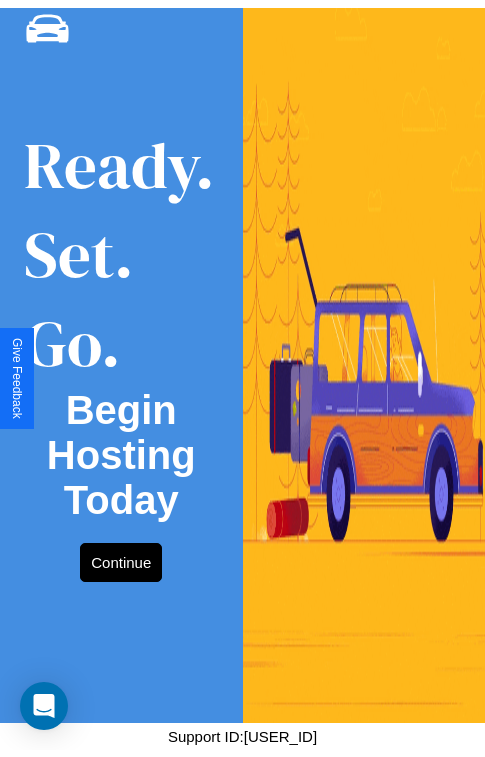 scroll, scrollTop: 0, scrollLeft: 0, axis: both 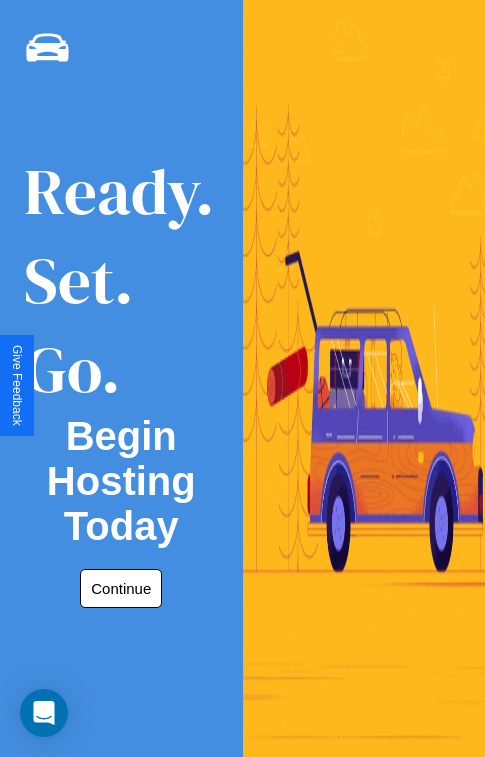 click on "Continue" at bounding box center [121, 588] 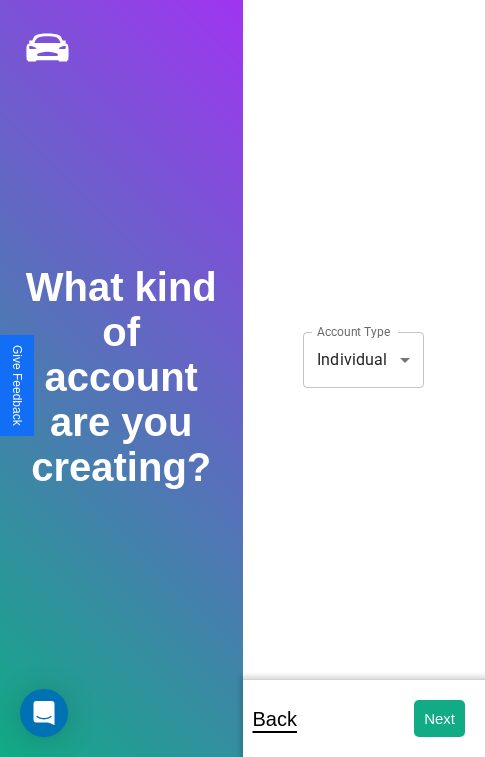 click on "**********" at bounding box center [242, 392] 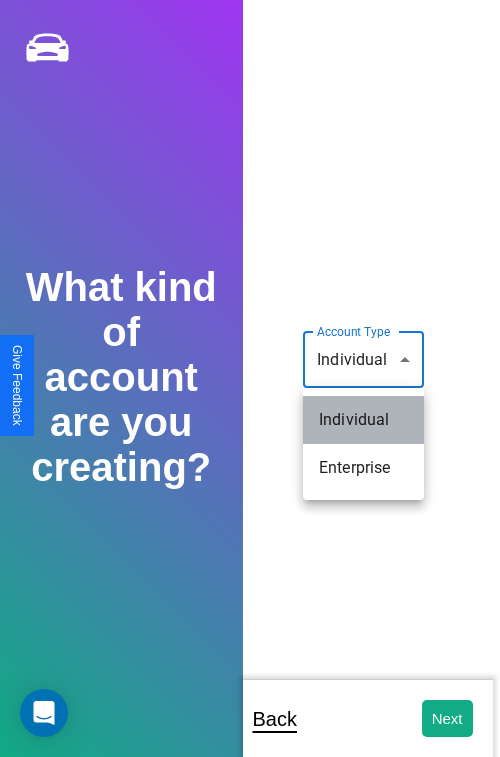 click on "Individual" at bounding box center (363, 420) 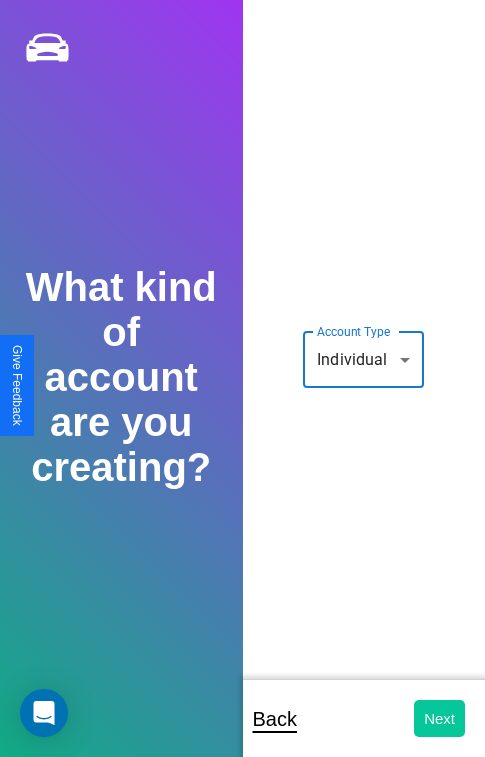 click on "Next" at bounding box center (439, 718) 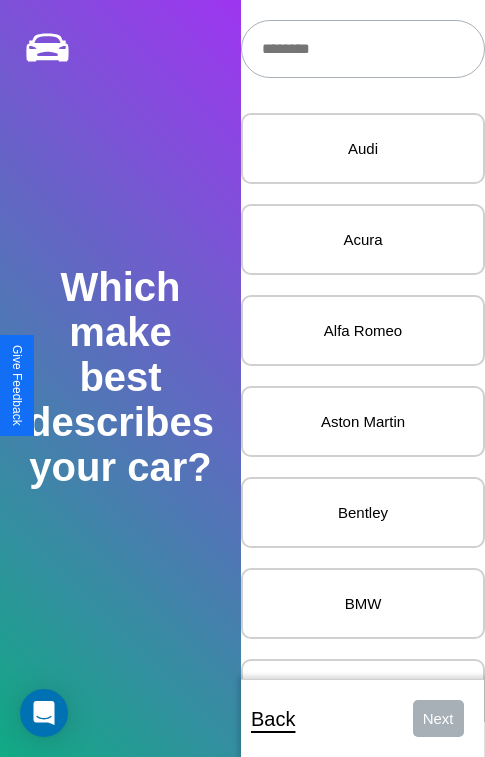 scroll, scrollTop: 27, scrollLeft: 0, axis: vertical 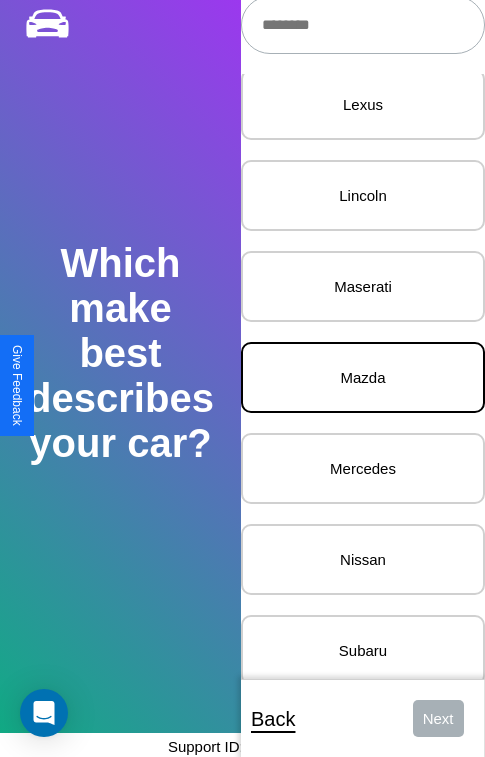 click on "Mazda" at bounding box center [363, 377] 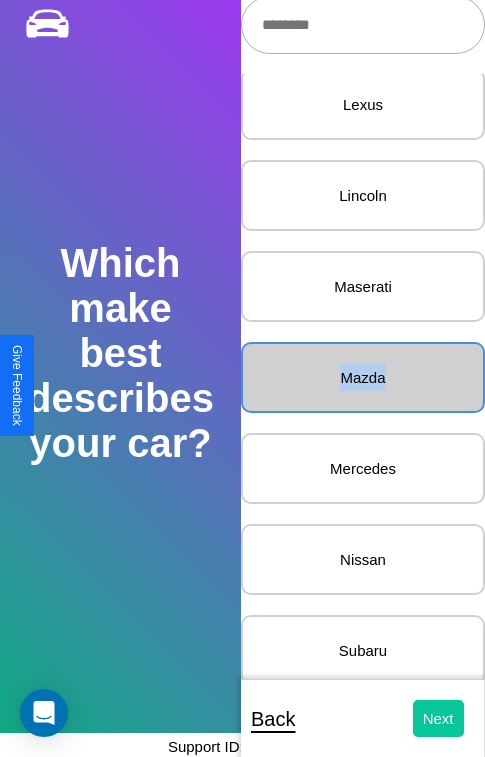 click on "Next" at bounding box center [438, 718] 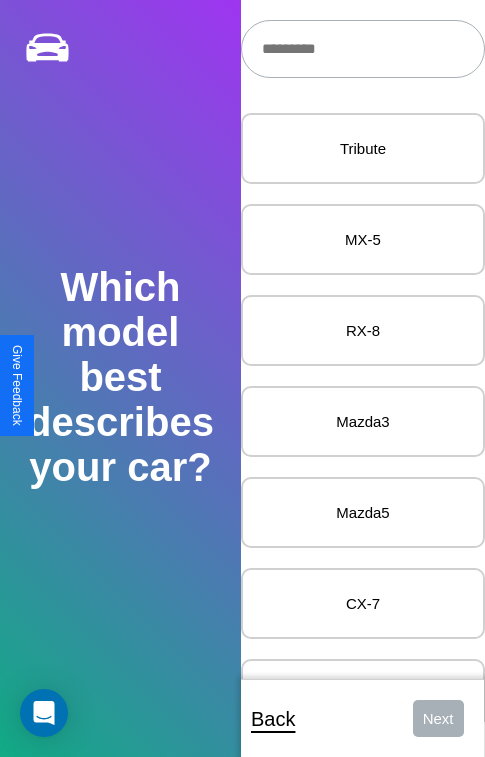 scroll, scrollTop: 27, scrollLeft: 0, axis: vertical 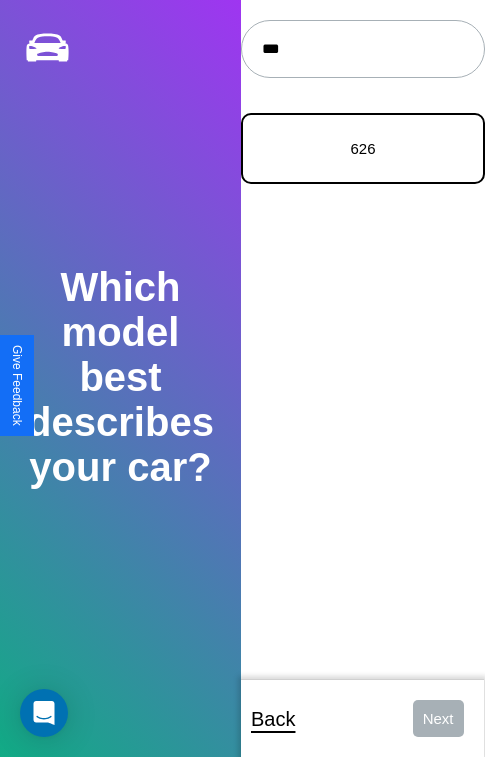 type on "***" 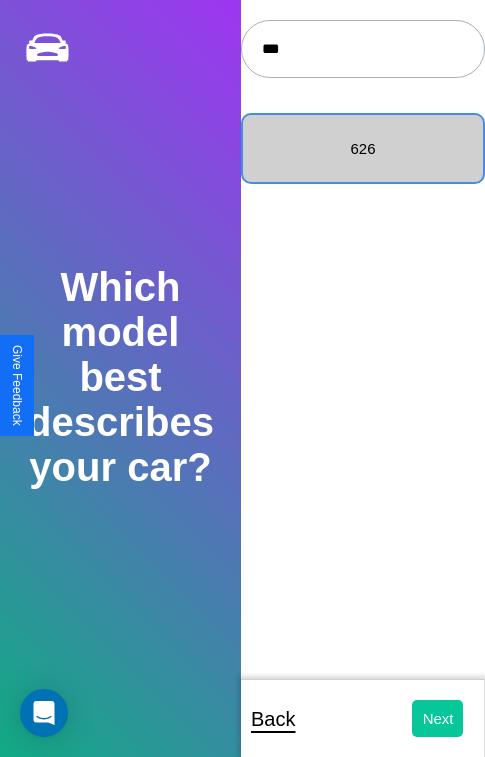 click on "Next" at bounding box center [438, 718] 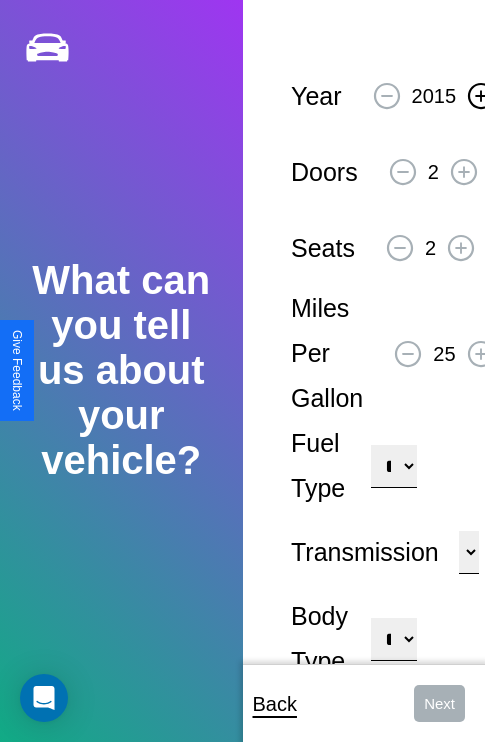 click 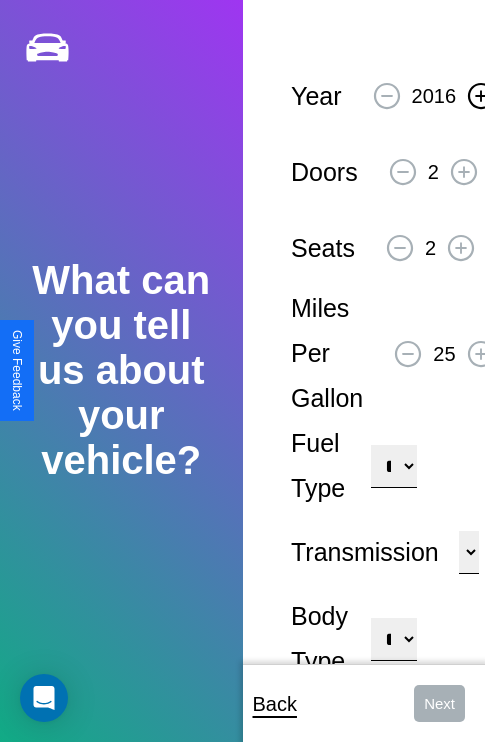 click 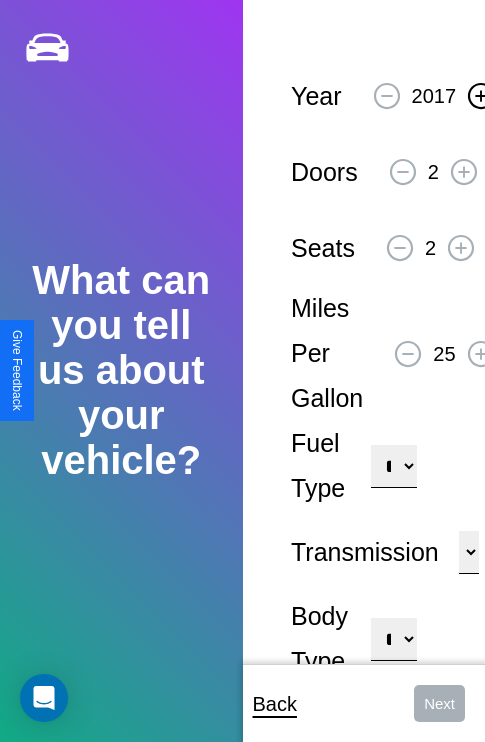click 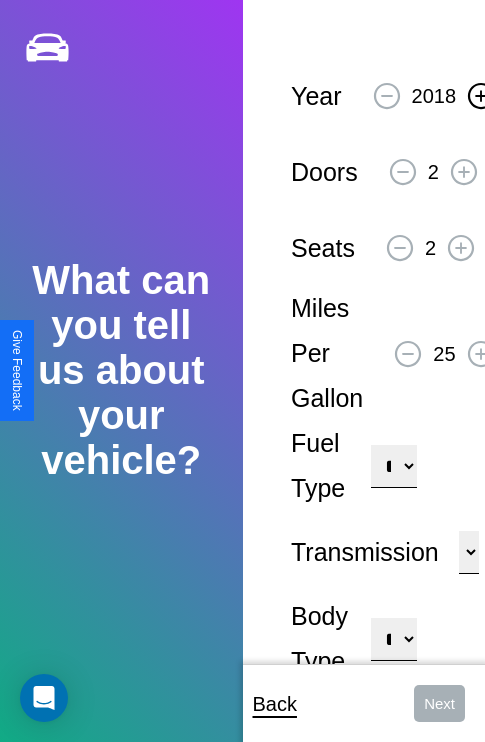 click 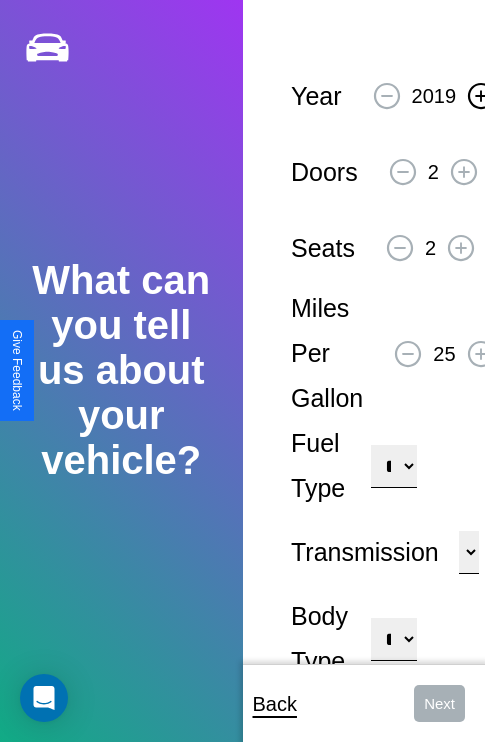 click 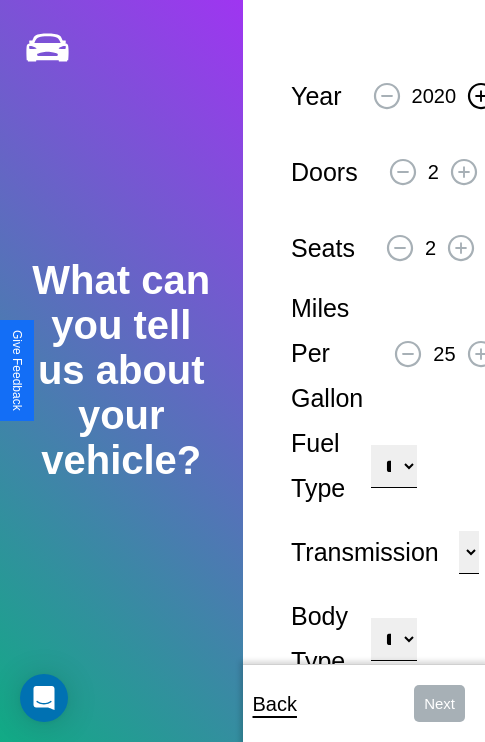click 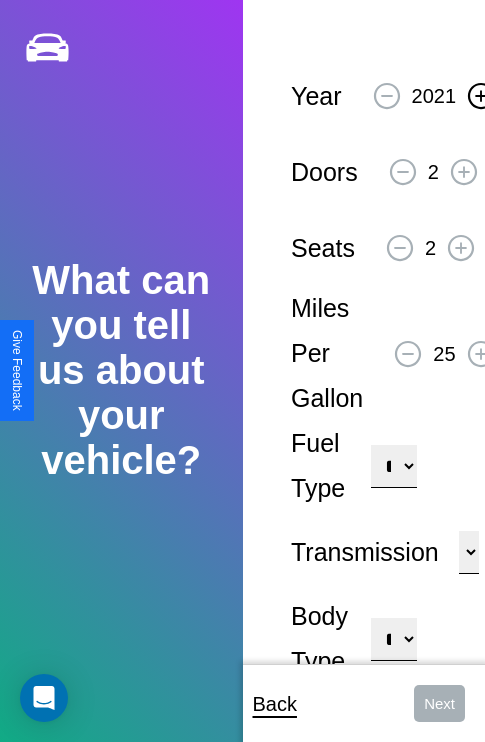 click 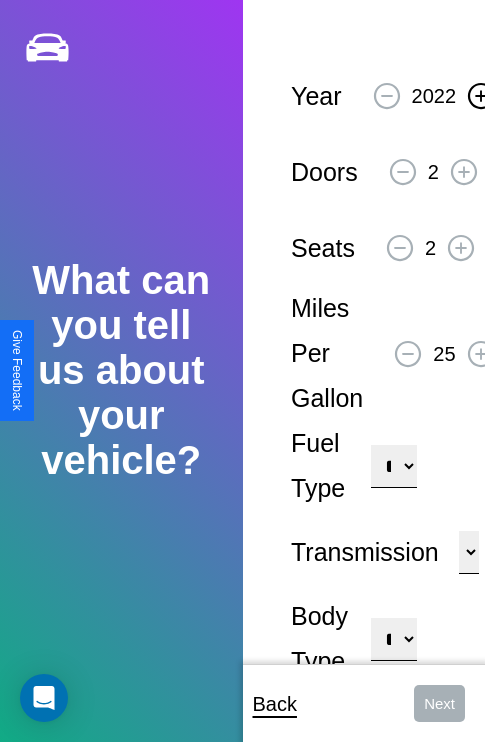 click 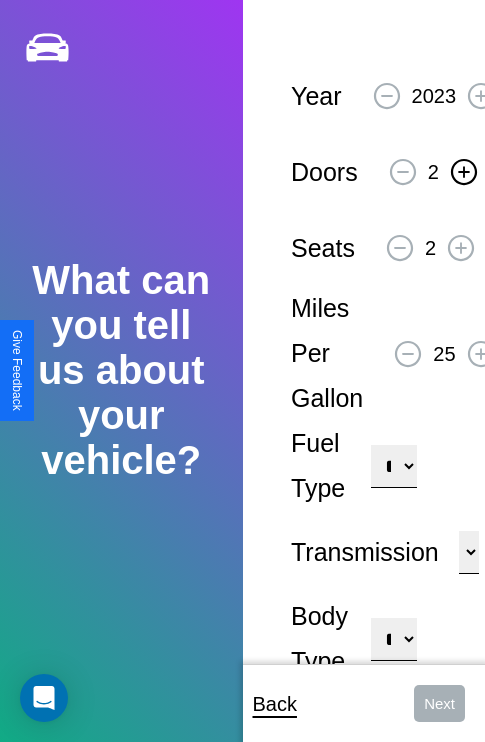click 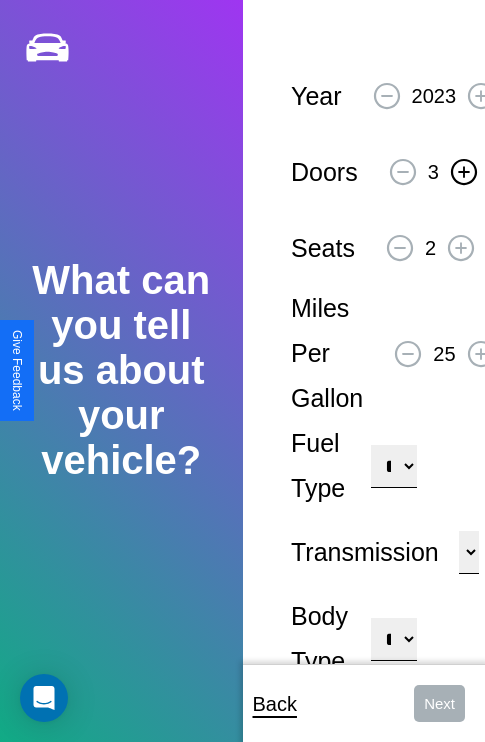 click 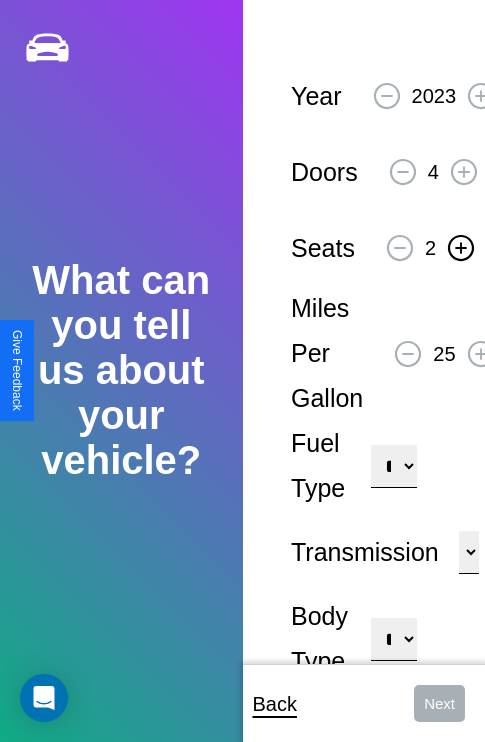 click 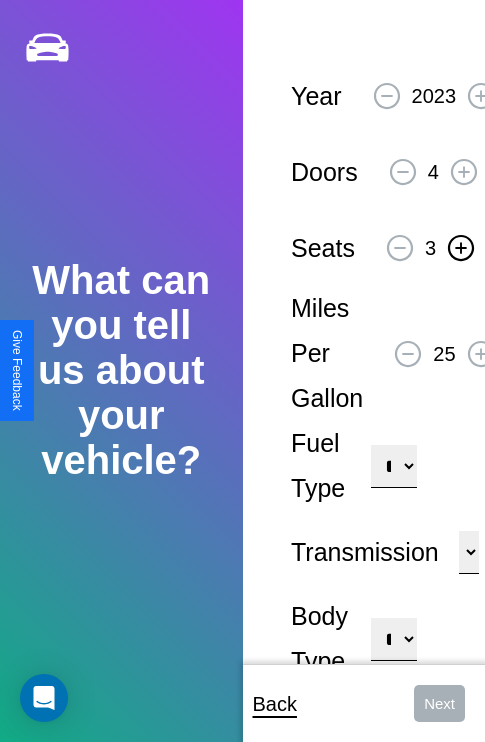 click 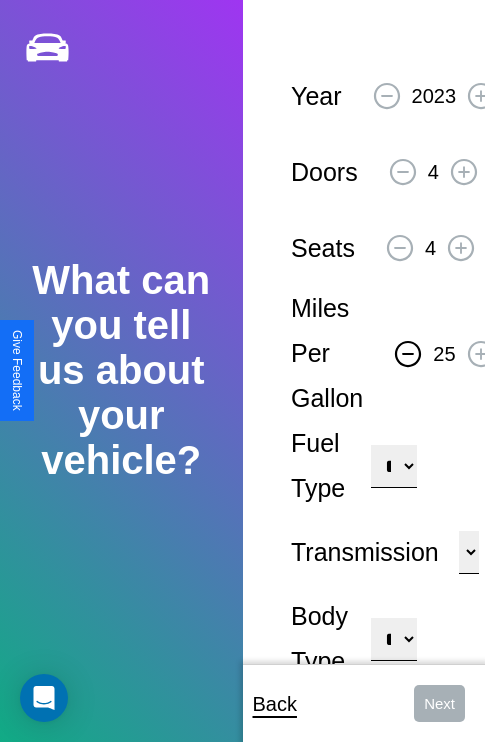click 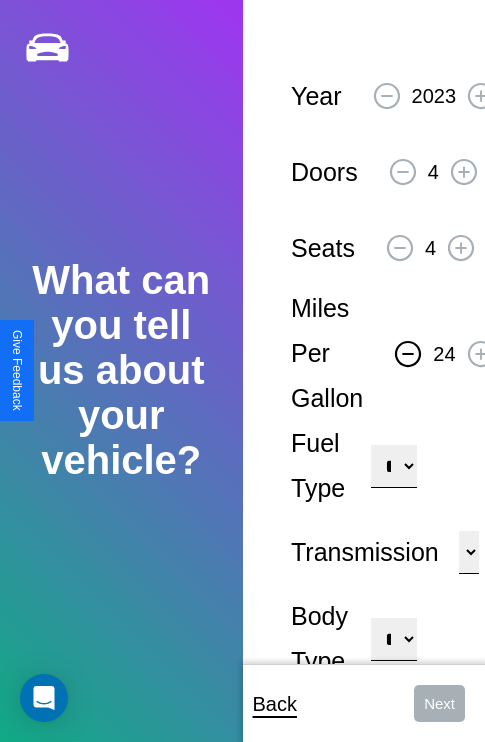 click 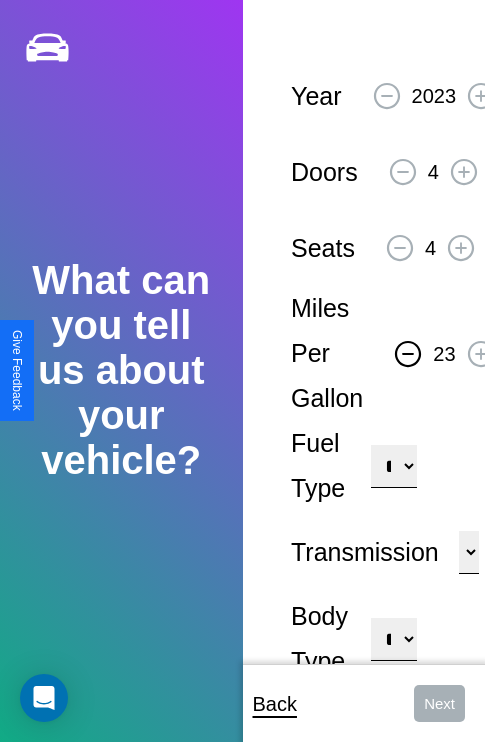 click 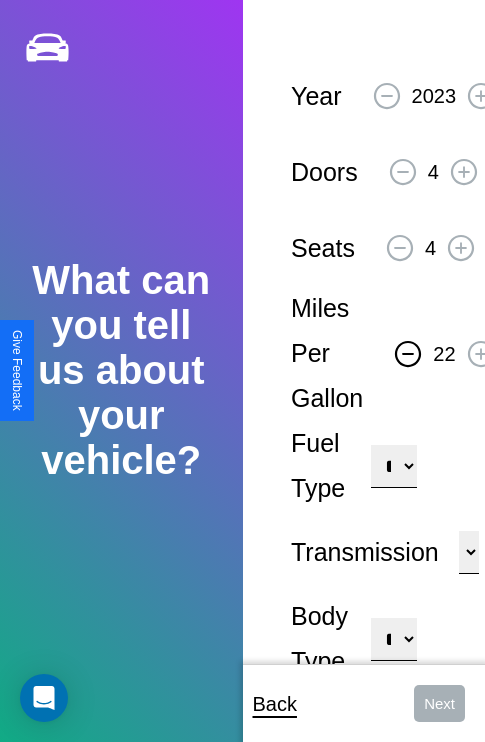 click 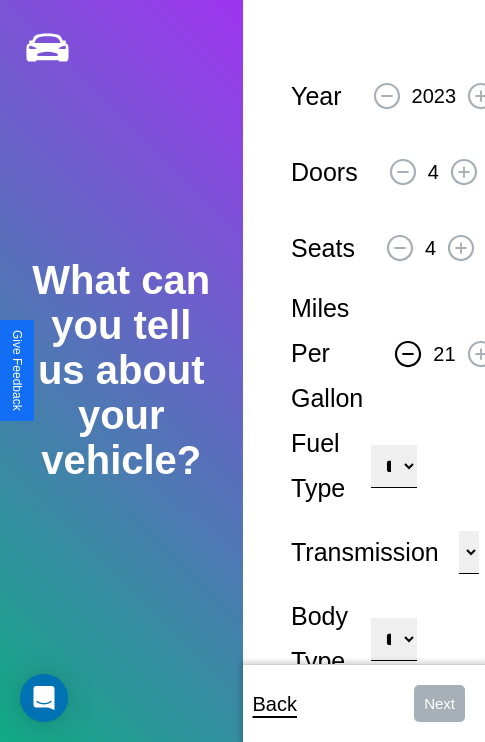 click 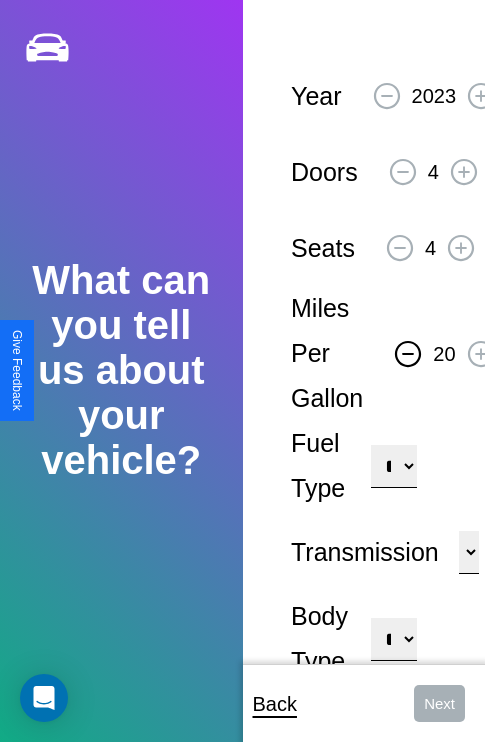 click 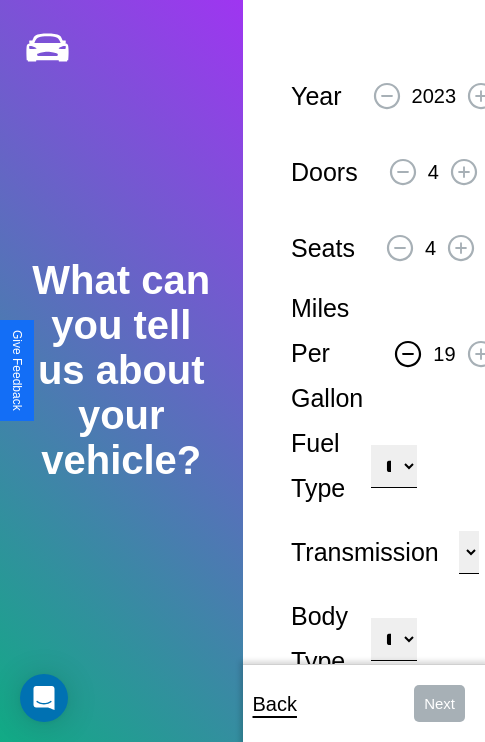 click 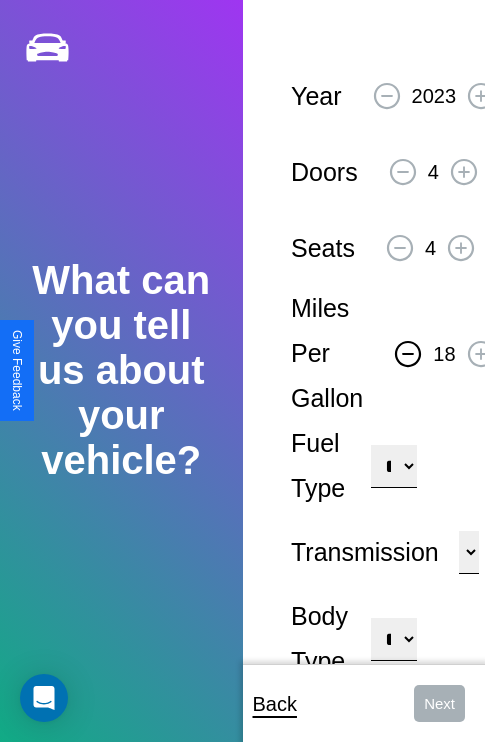 click 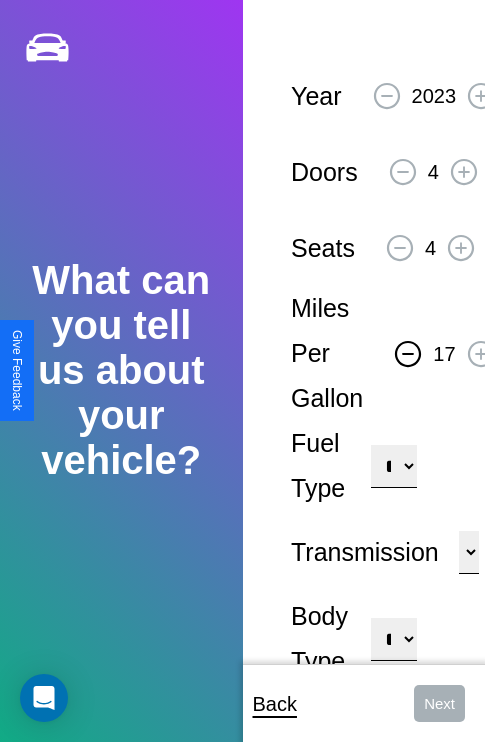 click 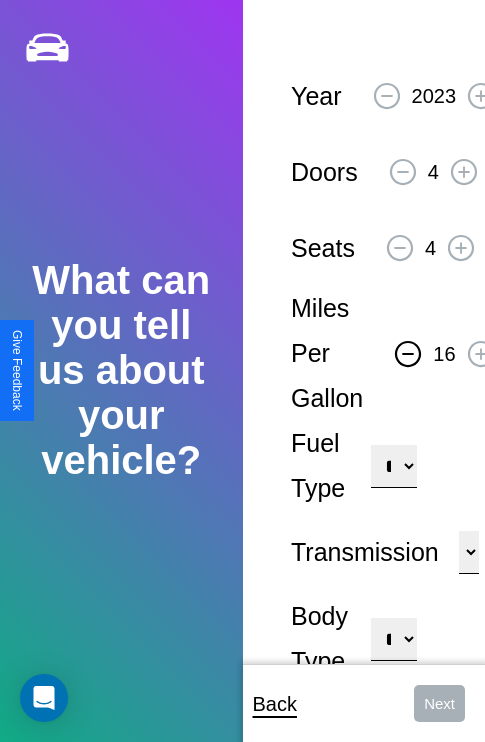 click 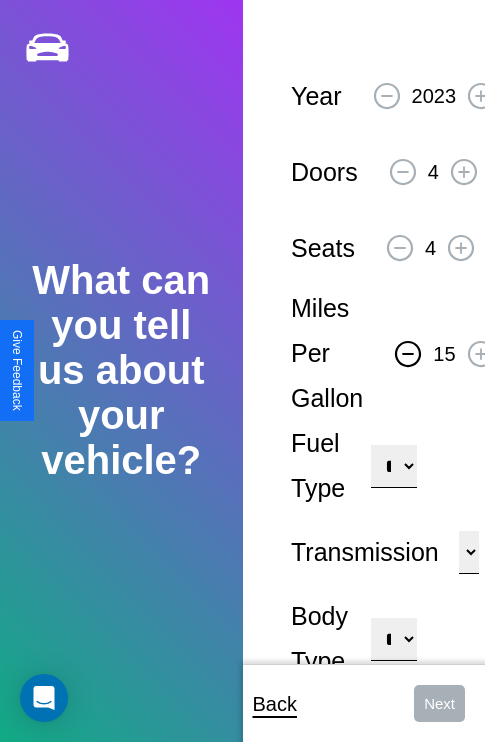 click on "**********" at bounding box center [393, 466] 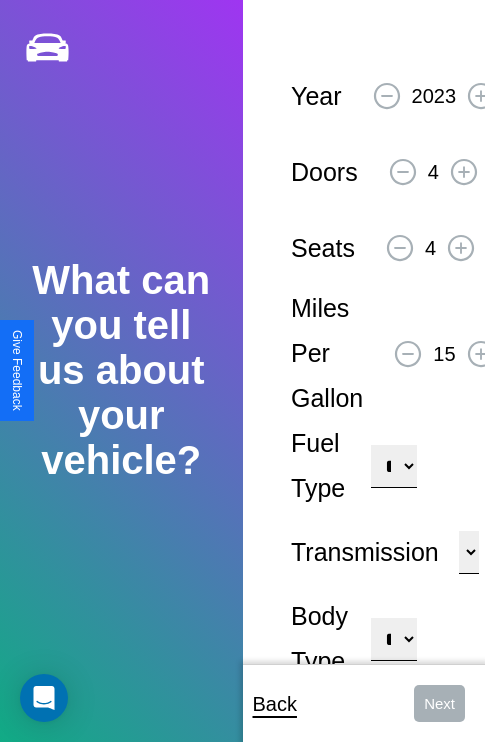 select on "********" 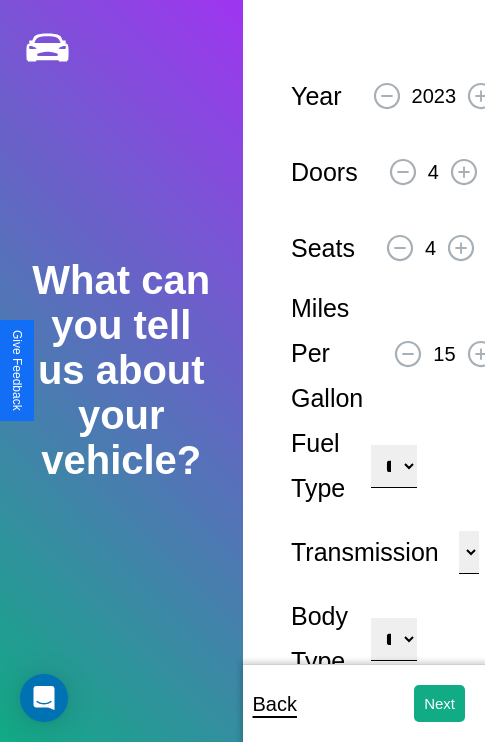 click on "**********" at bounding box center (393, 639) 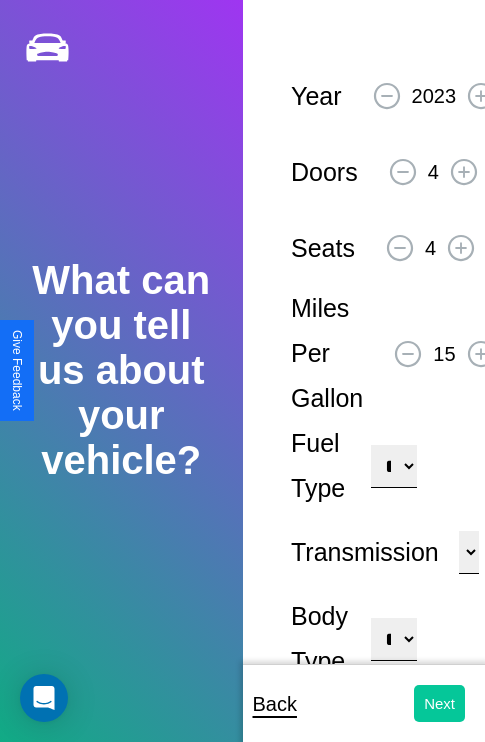 click on "Next" at bounding box center (439, 703) 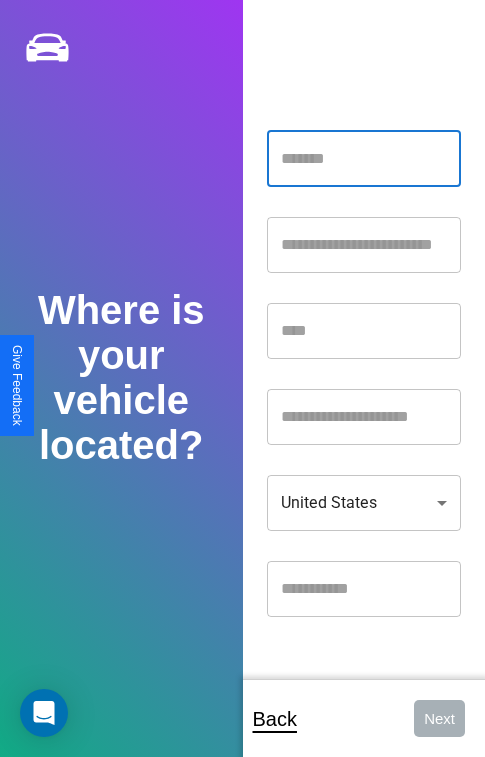 click at bounding box center [364, 159] 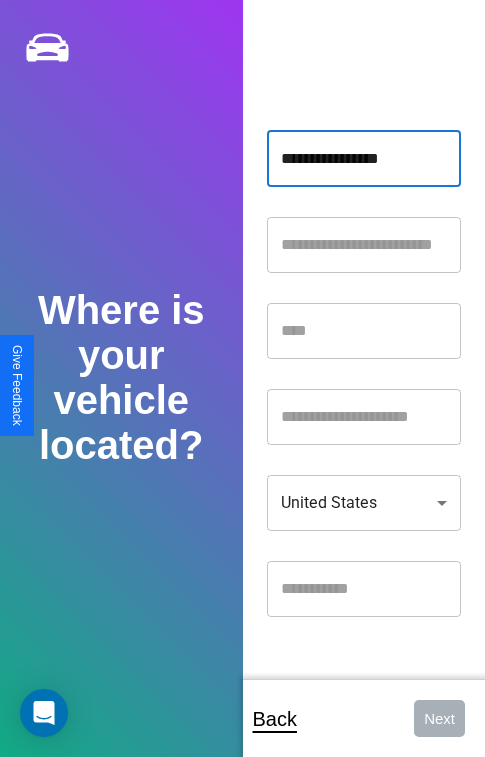type on "**********" 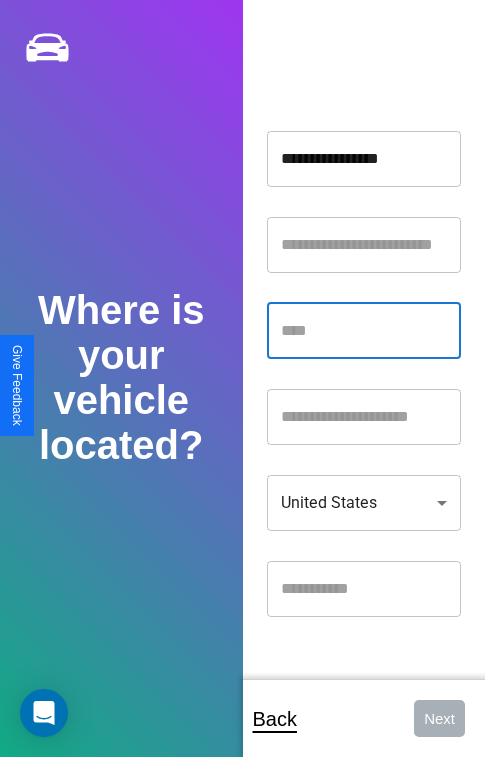 click at bounding box center (364, 331) 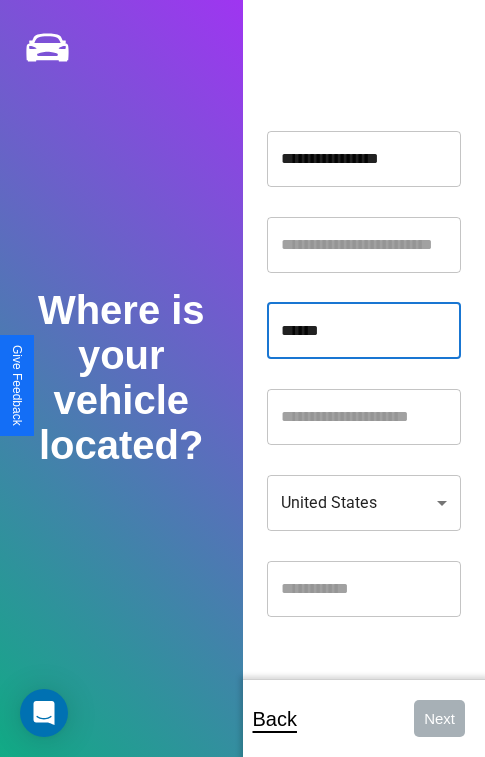 type on "******" 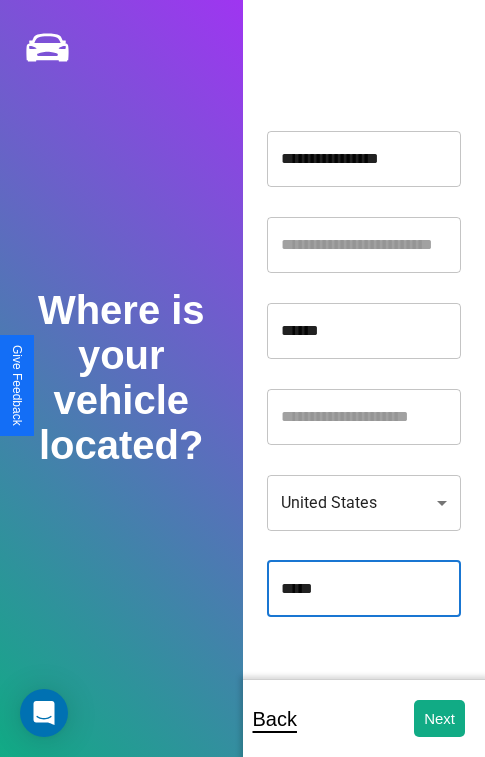 type on "*****" 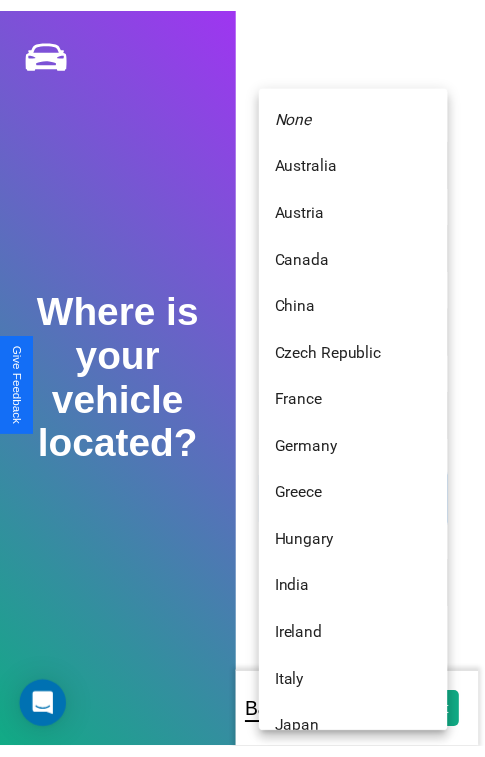 scroll, scrollTop: 459, scrollLeft: 0, axis: vertical 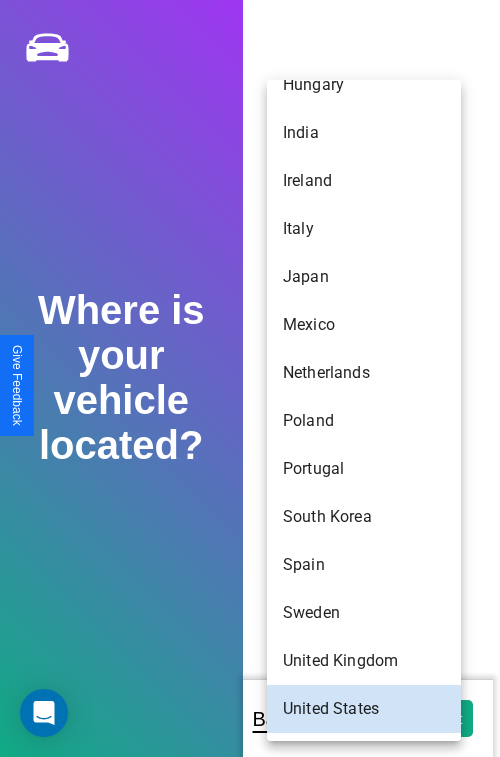 click on "Portugal" at bounding box center (364, 469) 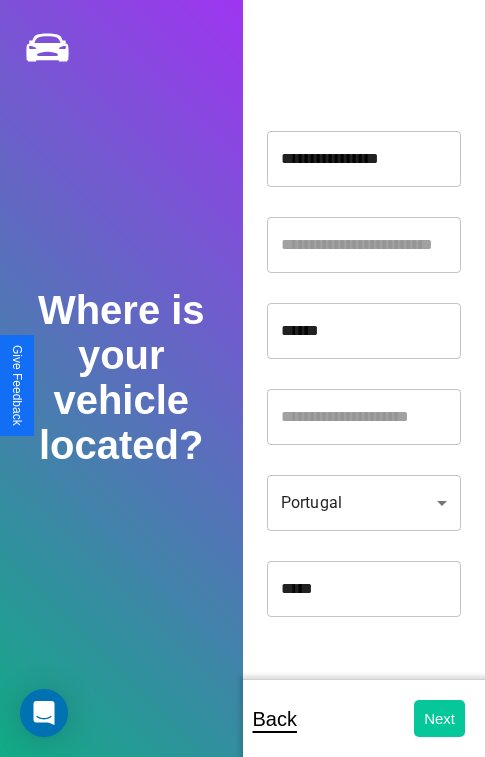 click on "Next" at bounding box center [439, 718] 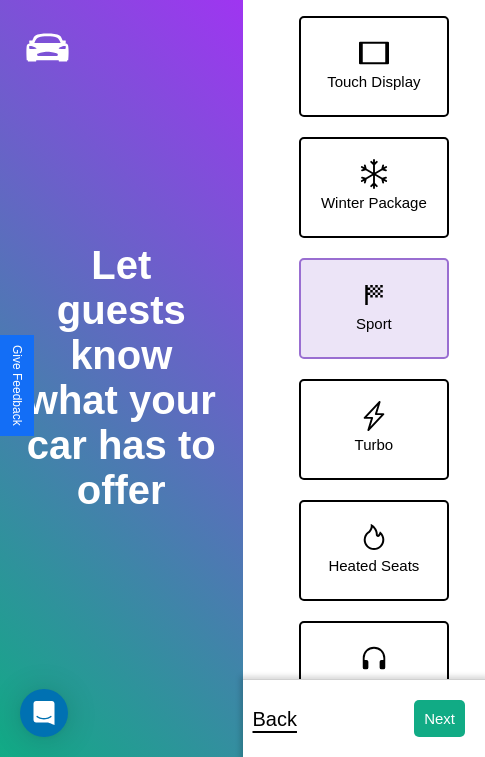 click 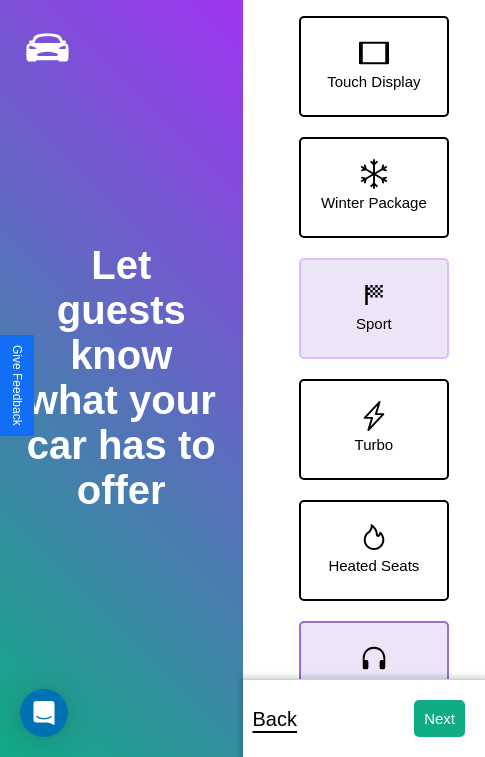 click 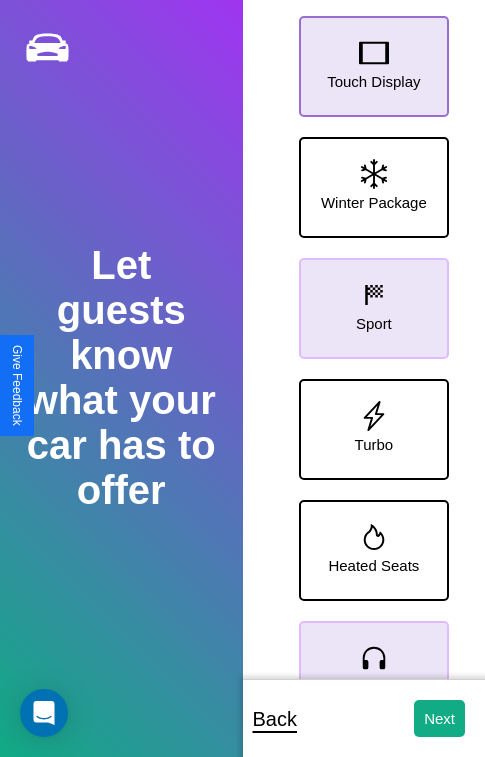 click 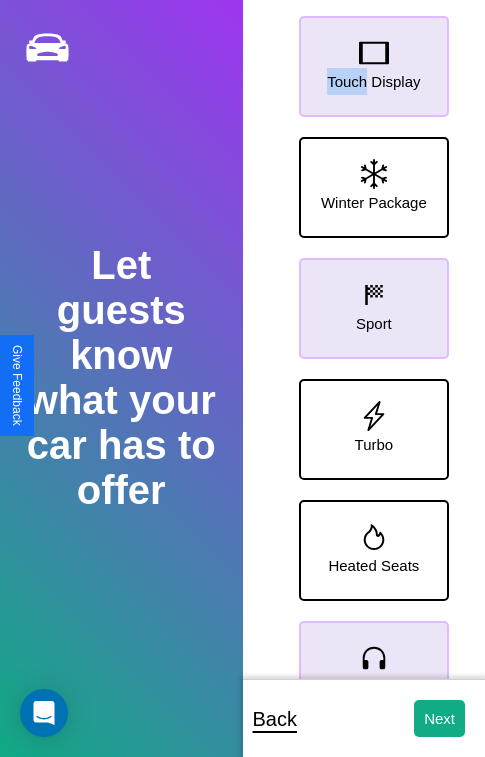 scroll, scrollTop: 128, scrollLeft: 0, axis: vertical 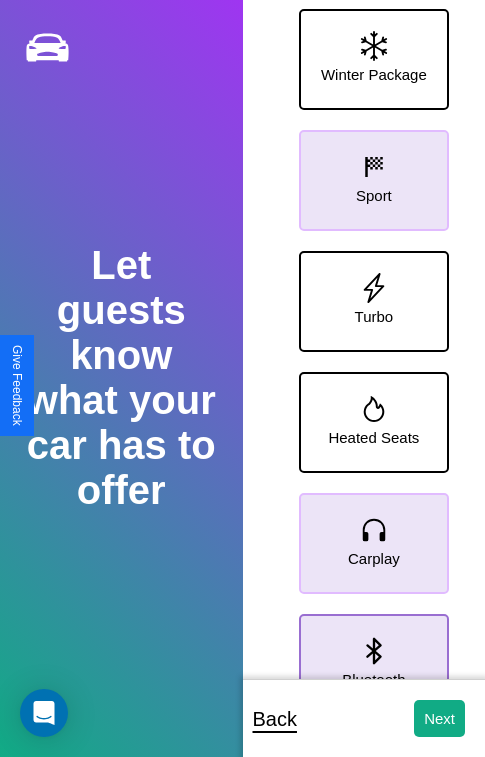 click 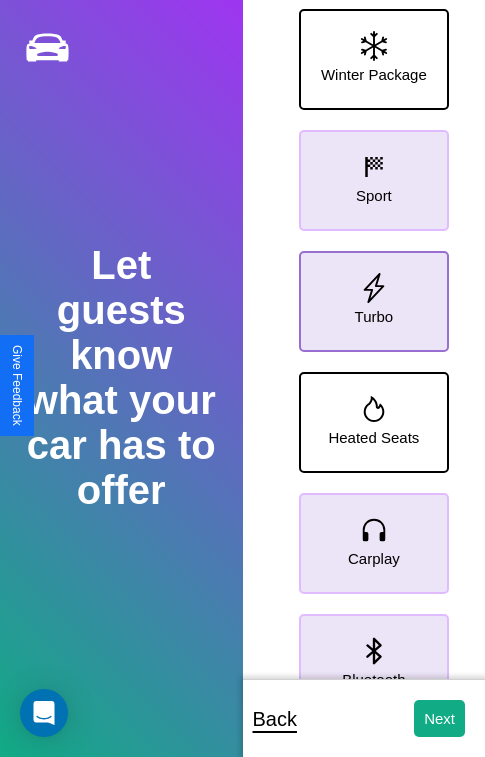 click 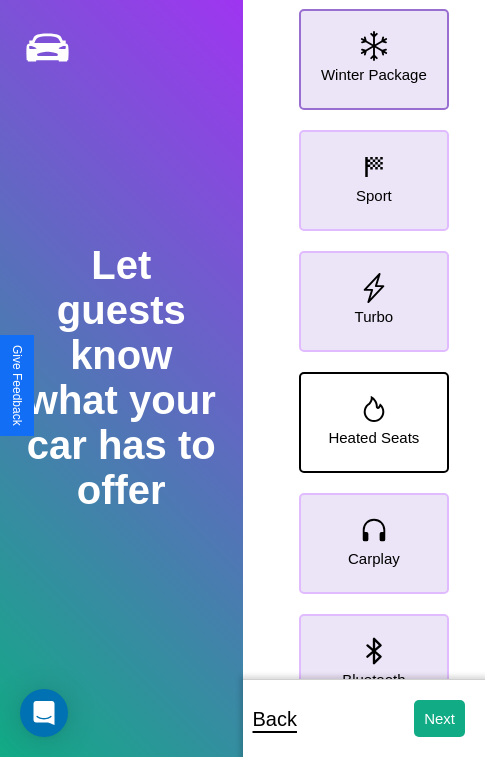 click 